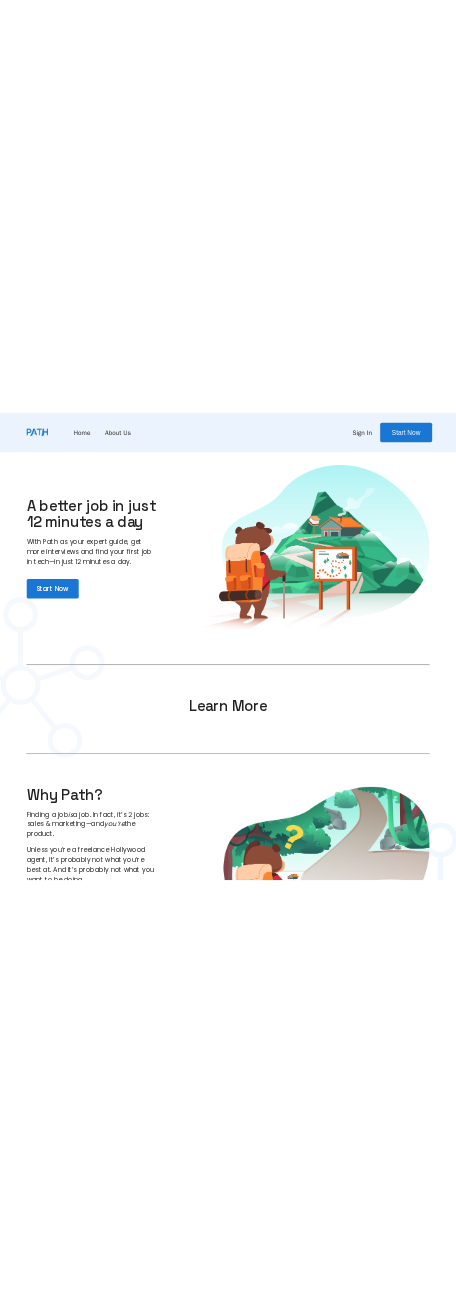 scroll, scrollTop: 0, scrollLeft: 0, axis: both 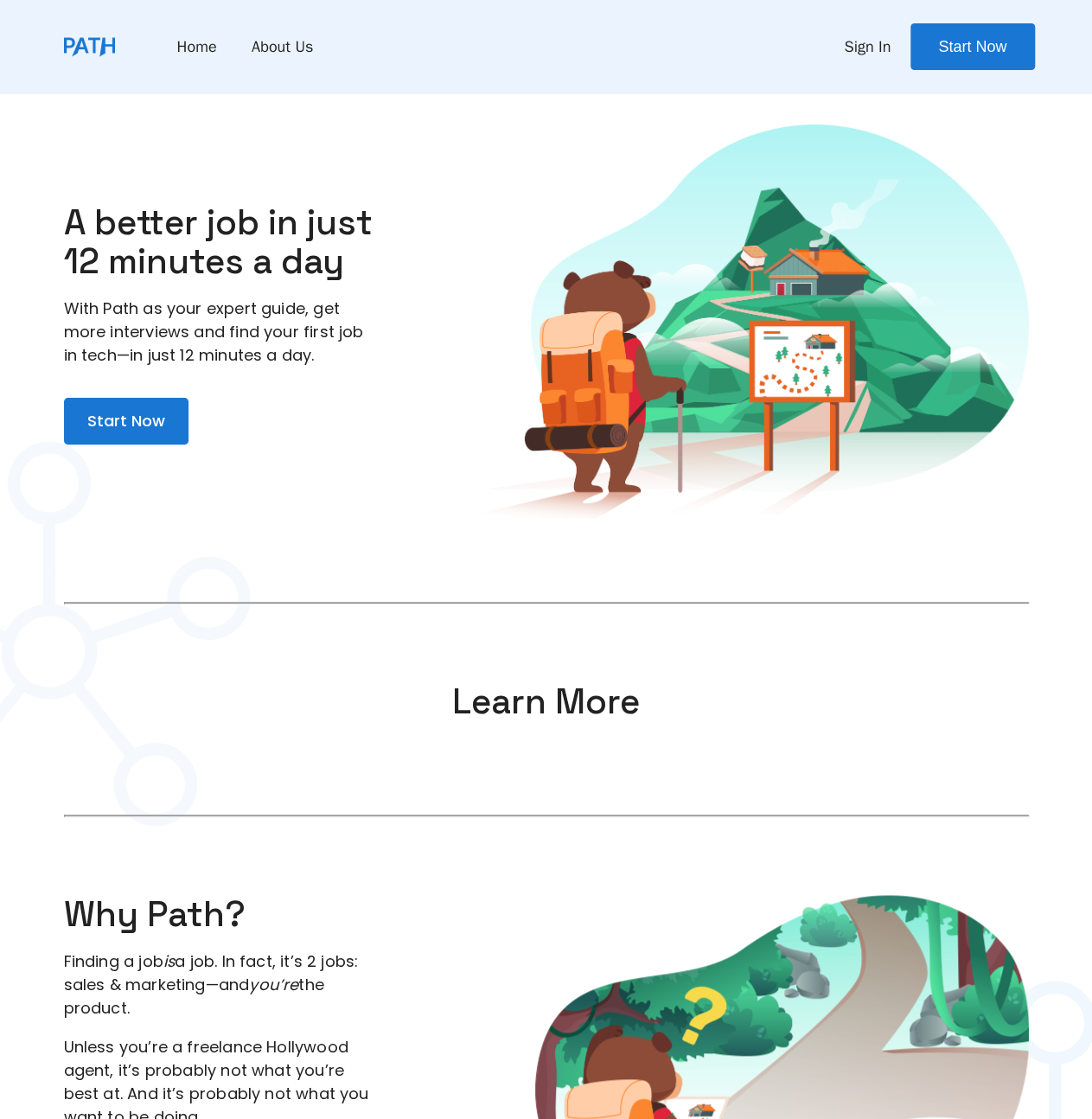 click on "Sign In" at bounding box center (867, 47) 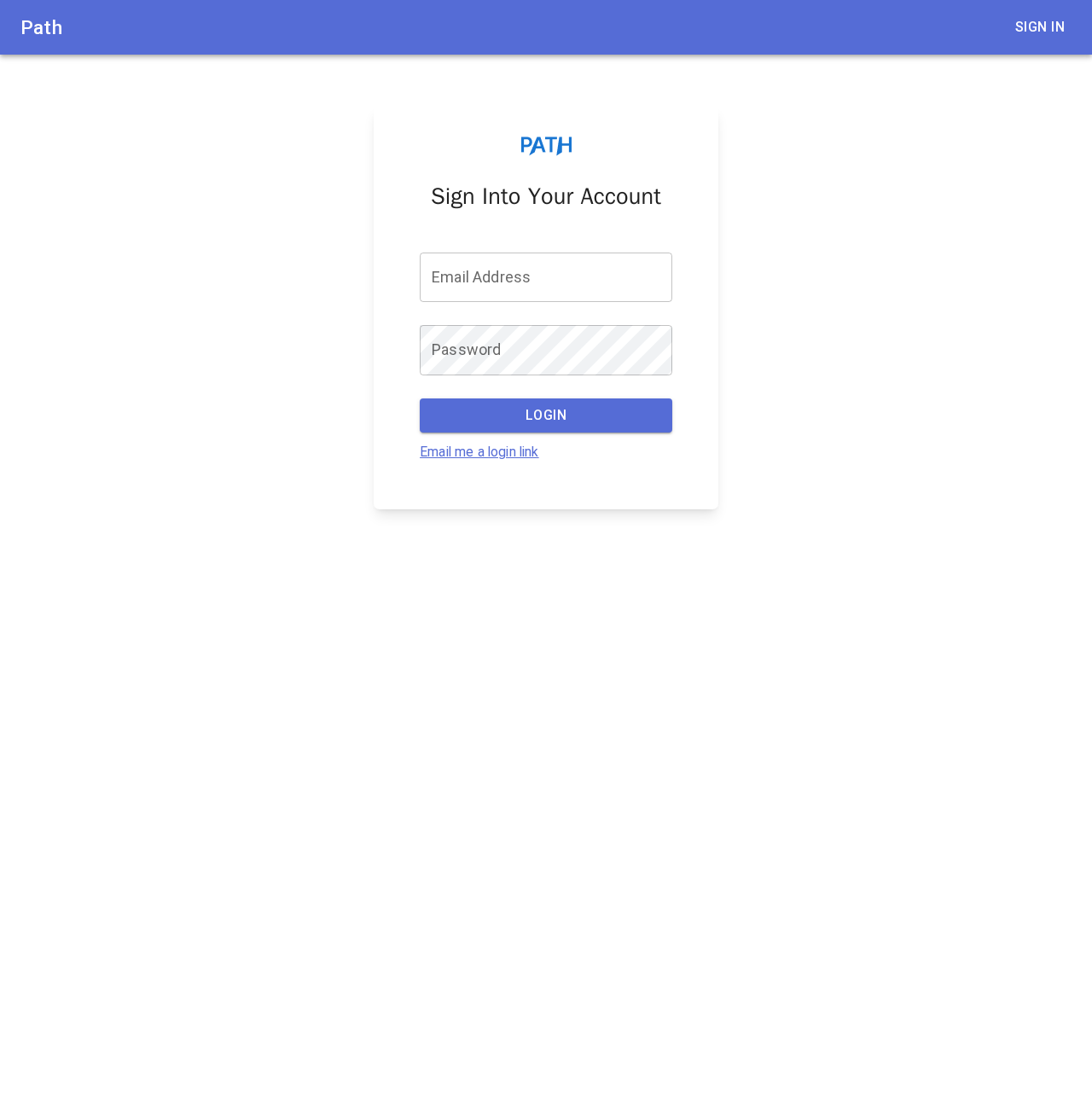 click on "Email me a login link" at bounding box center (479, 451) 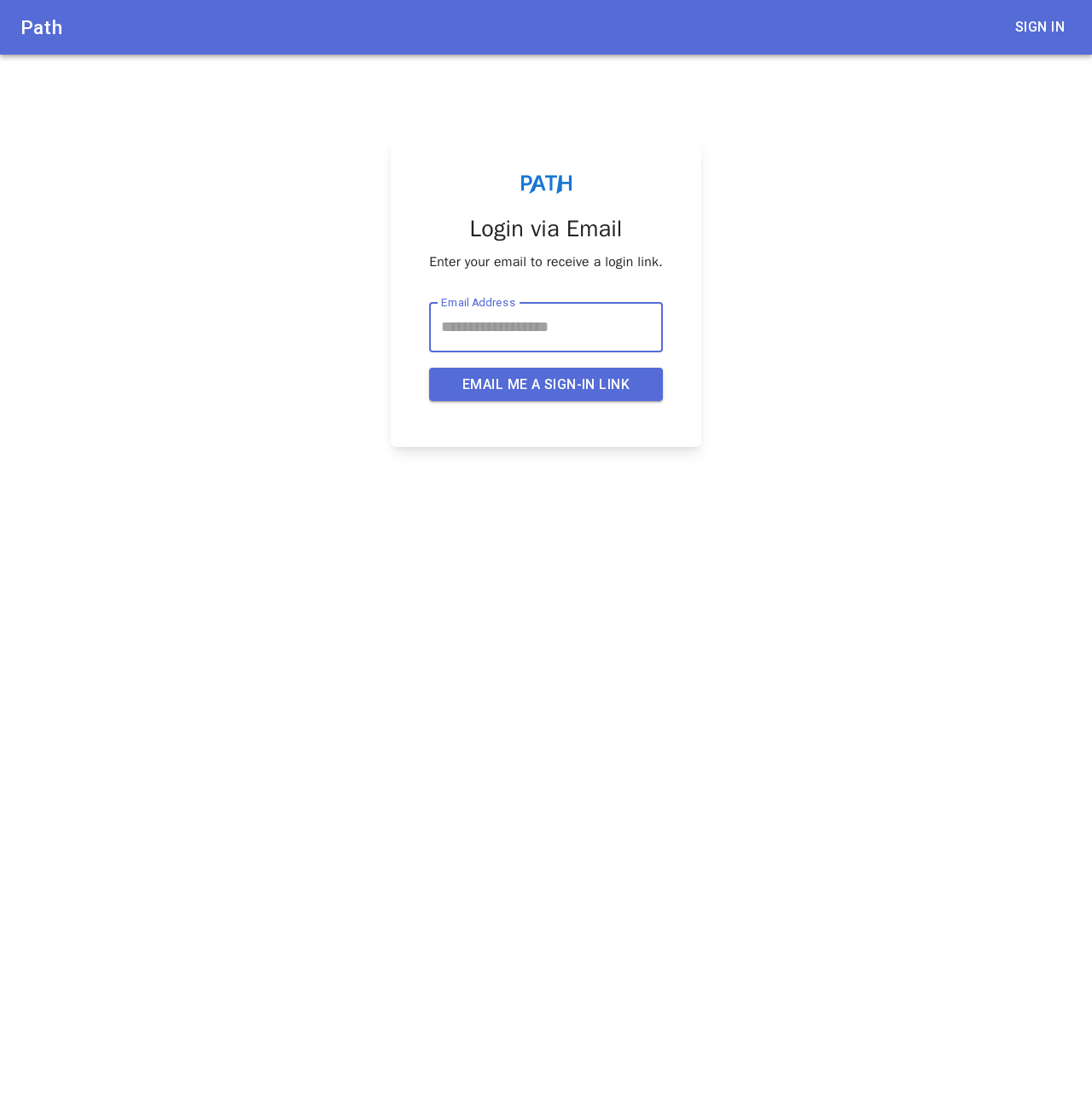 click on "[EMAIL] Address" at bounding box center (546, 327) 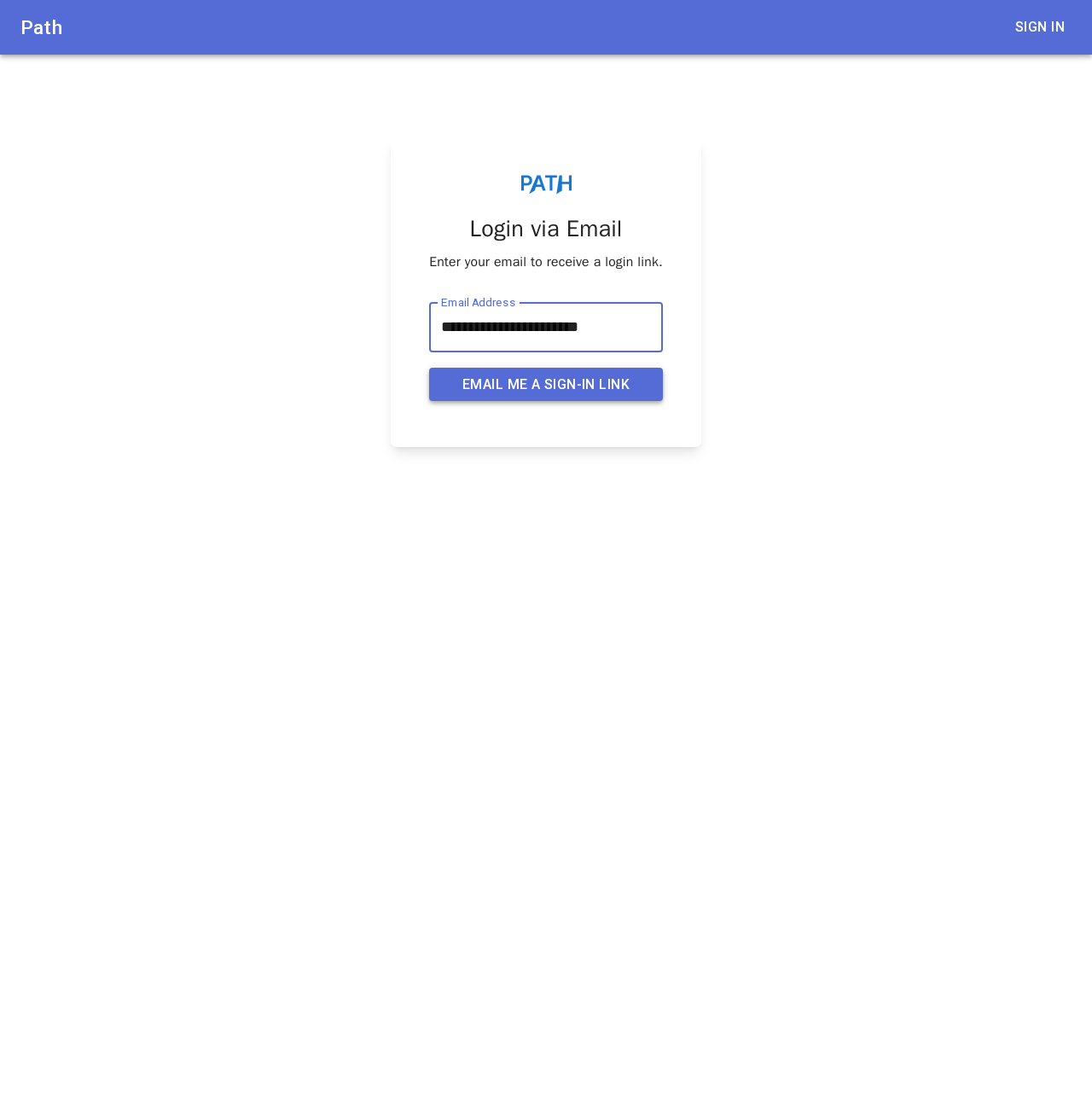 type on "**********" 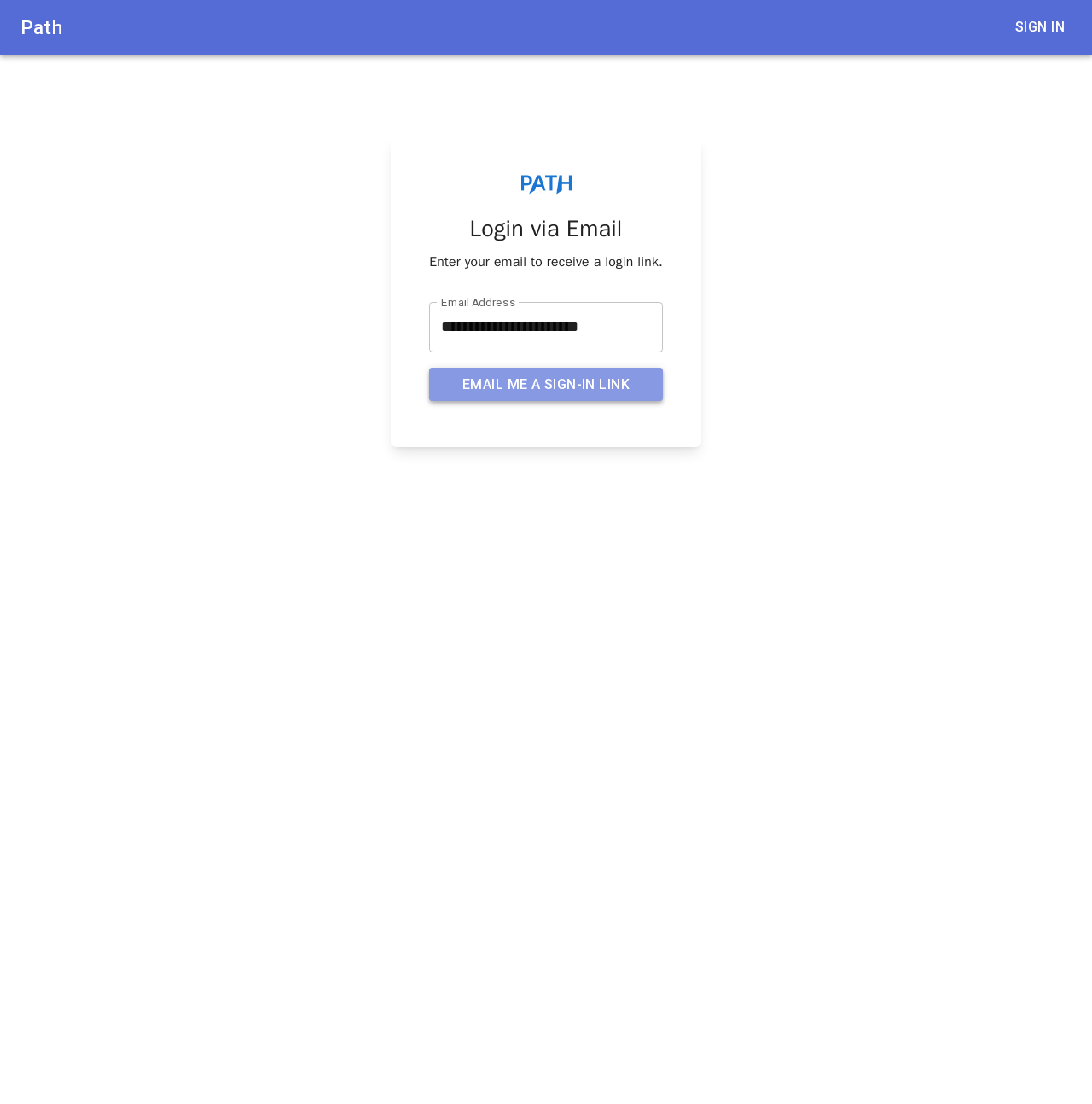click on "Email me a sign-in link" at bounding box center [546, 385] 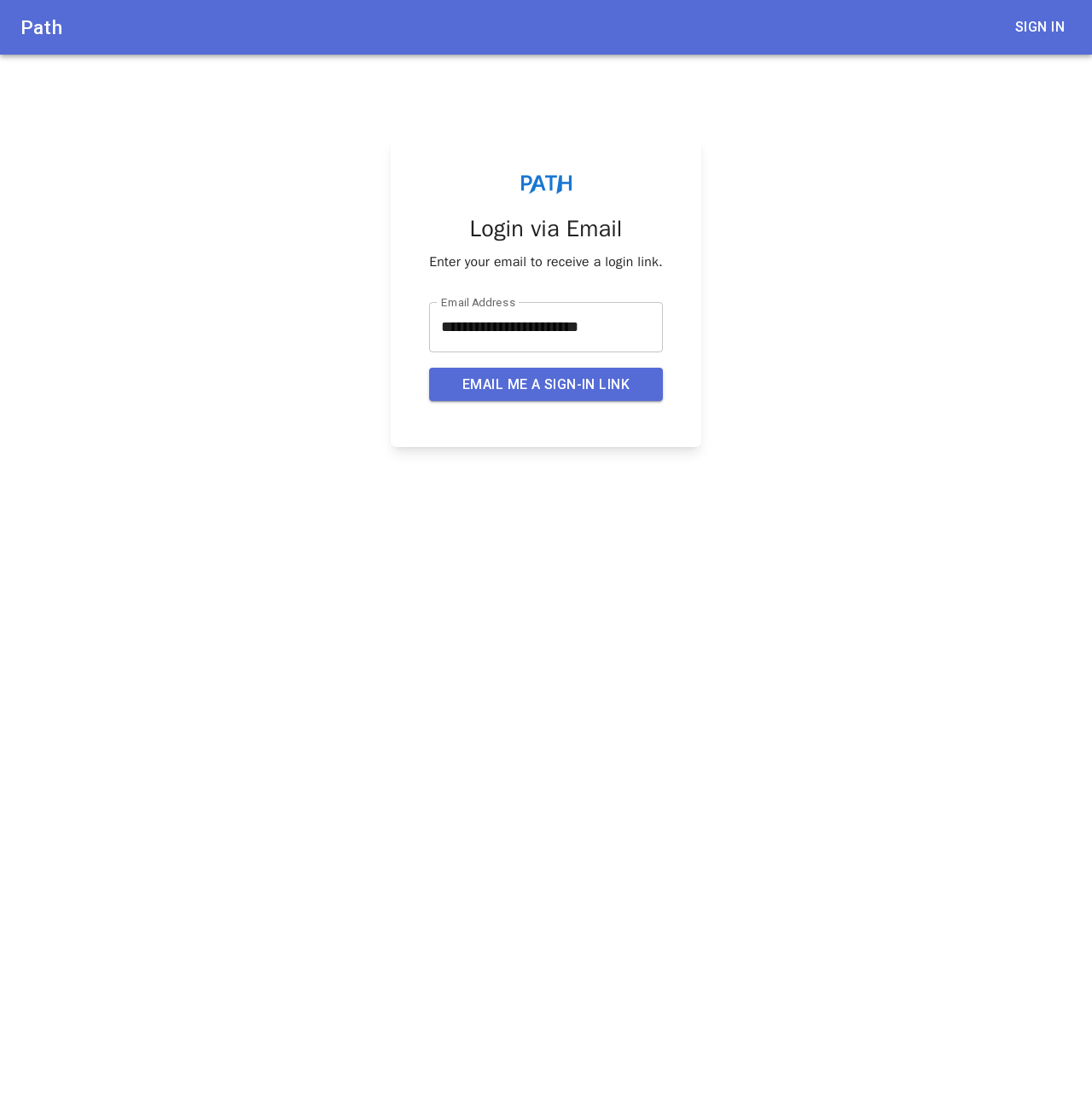 click on "**********" at bounding box center [546, 327] 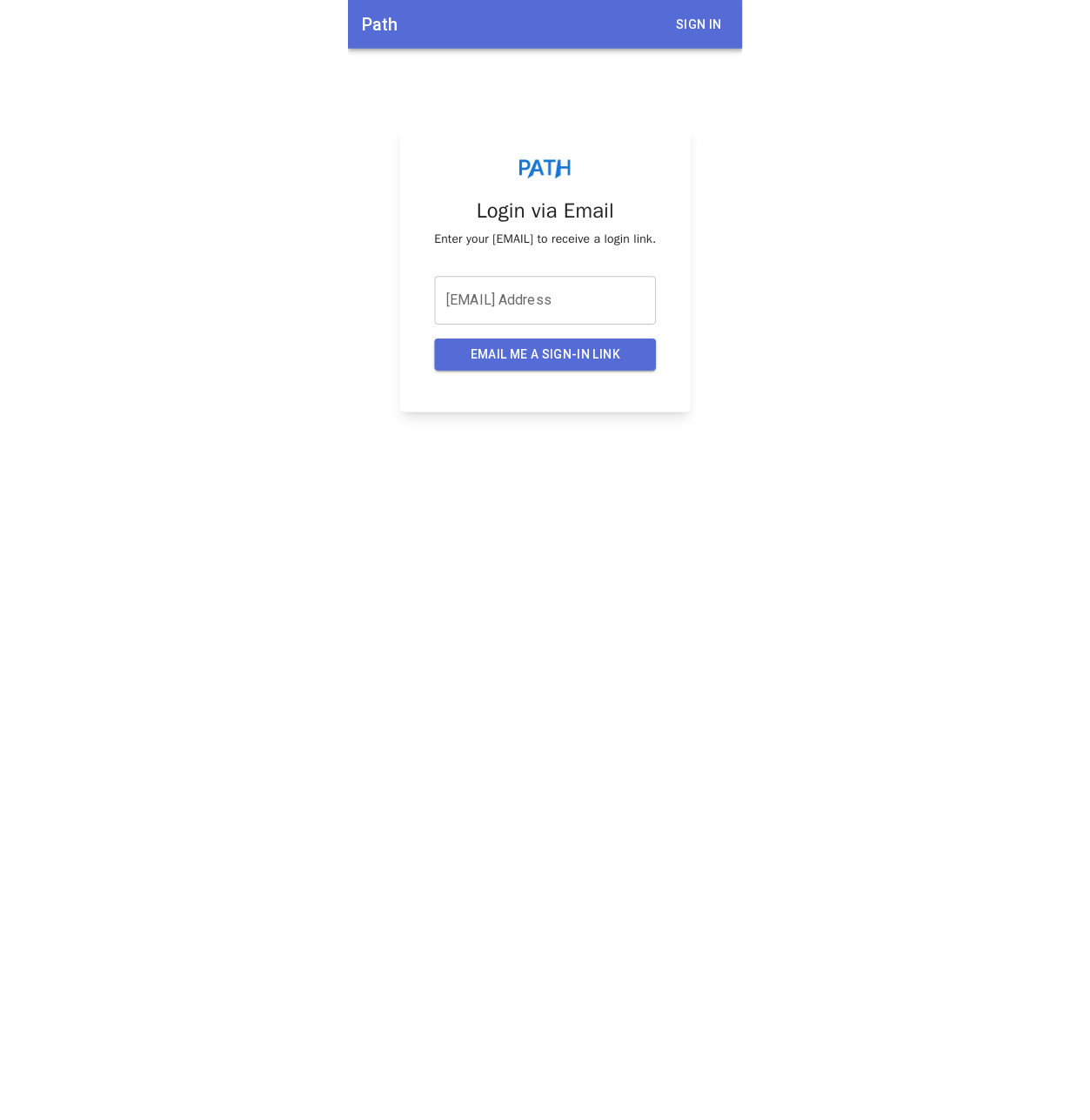 scroll, scrollTop: 0, scrollLeft: 0, axis: both 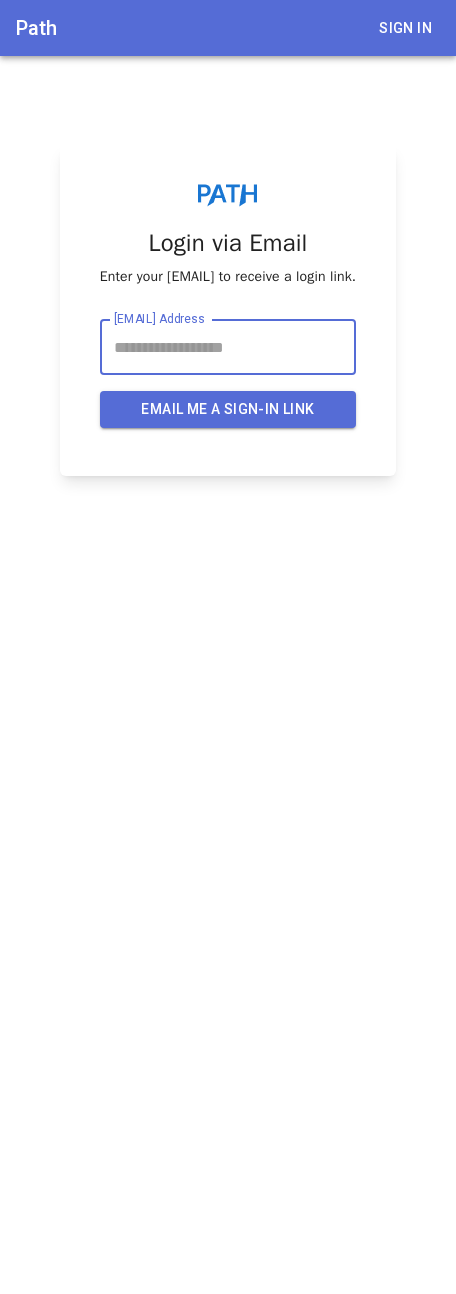 click on "[EMAIL] Address" at bounding box center [228, 347] 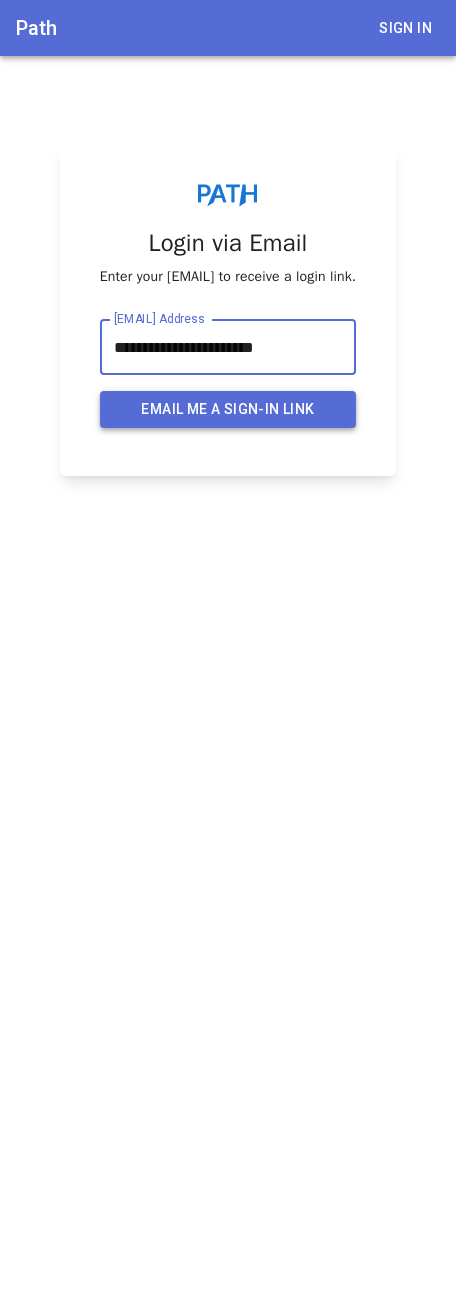 type on "**********" 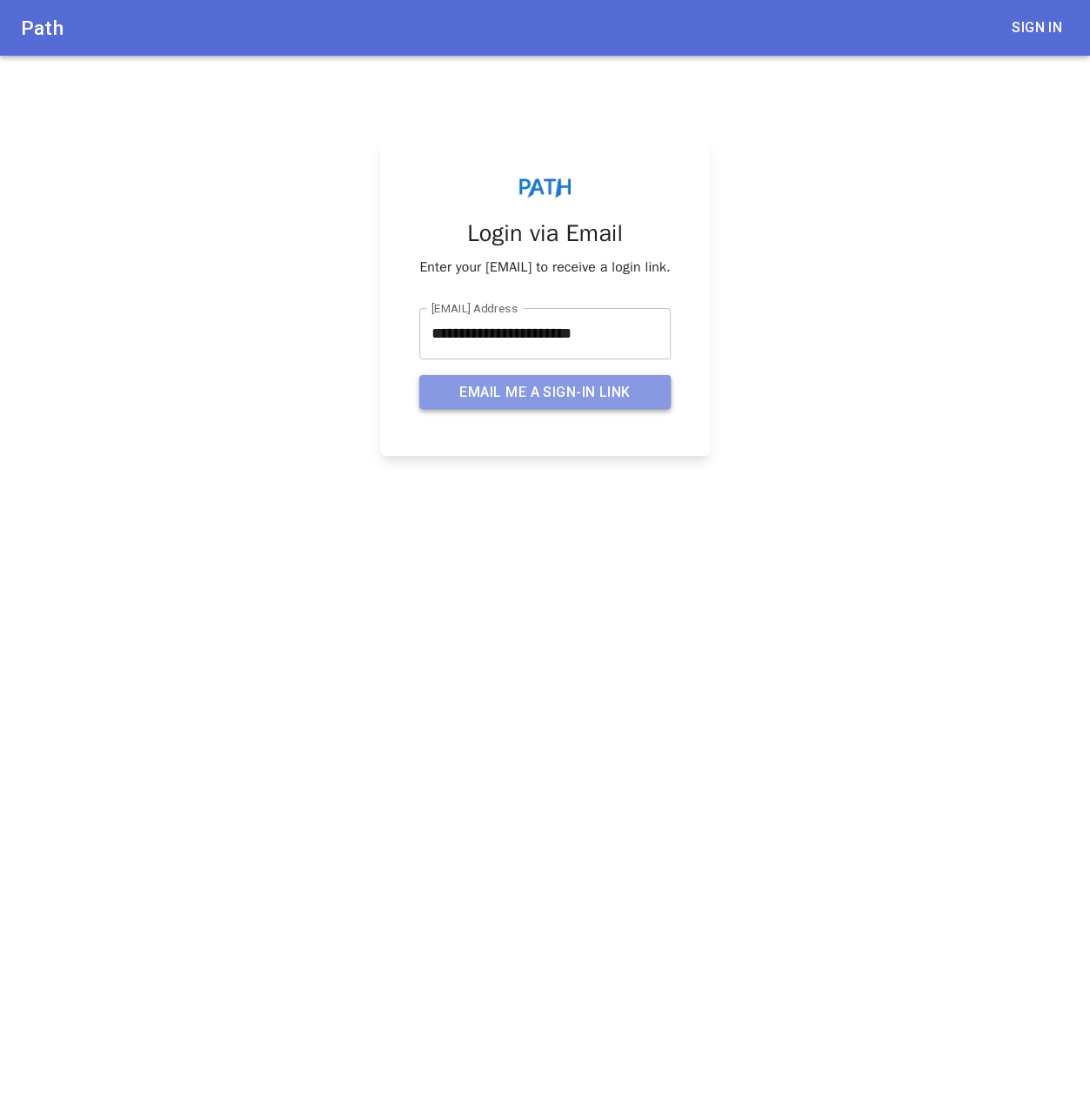click on "Email me a sign-in link" at bounding box center [545, 392] 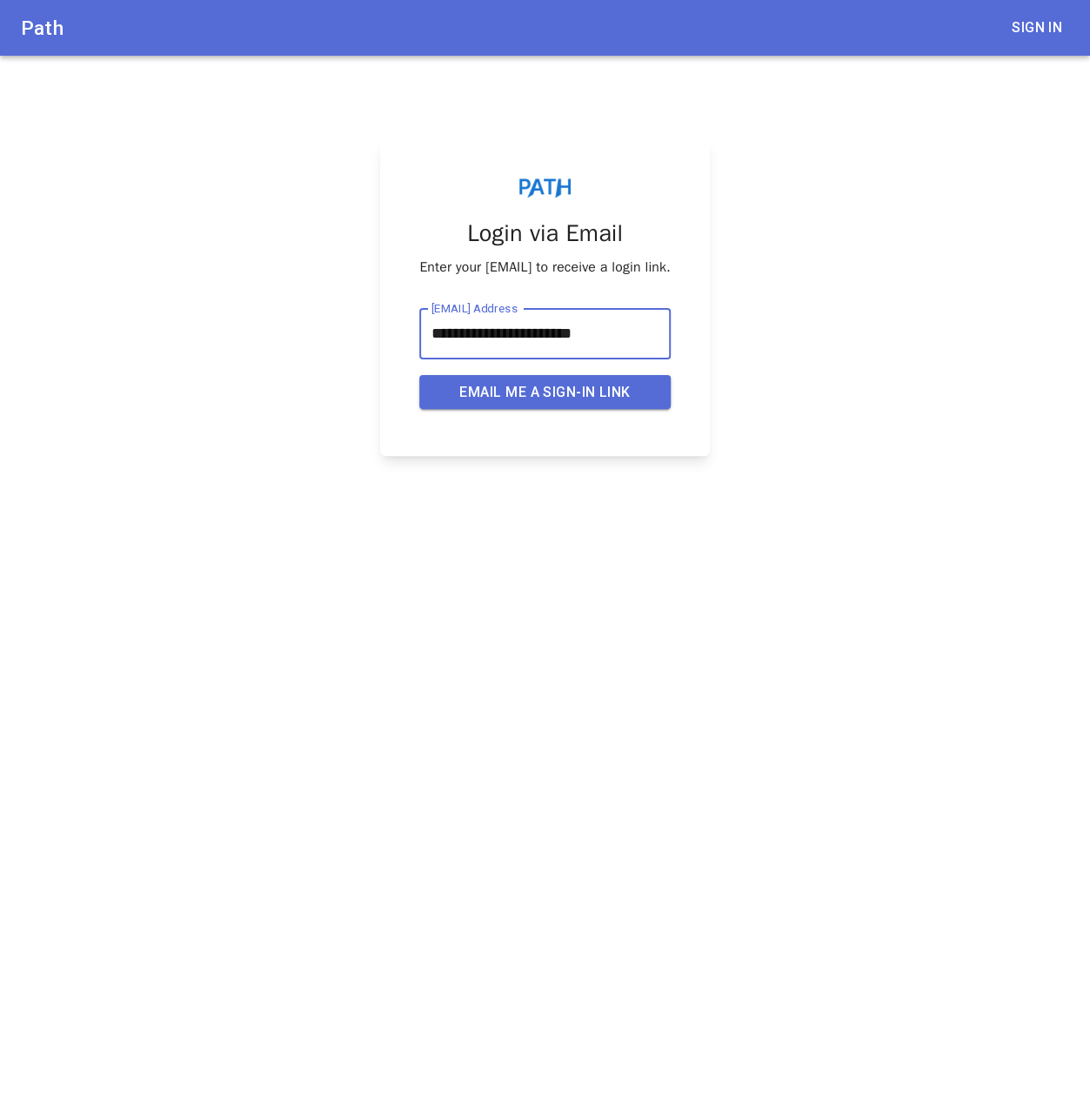 click on "**********" at bounding box center [545, 333] 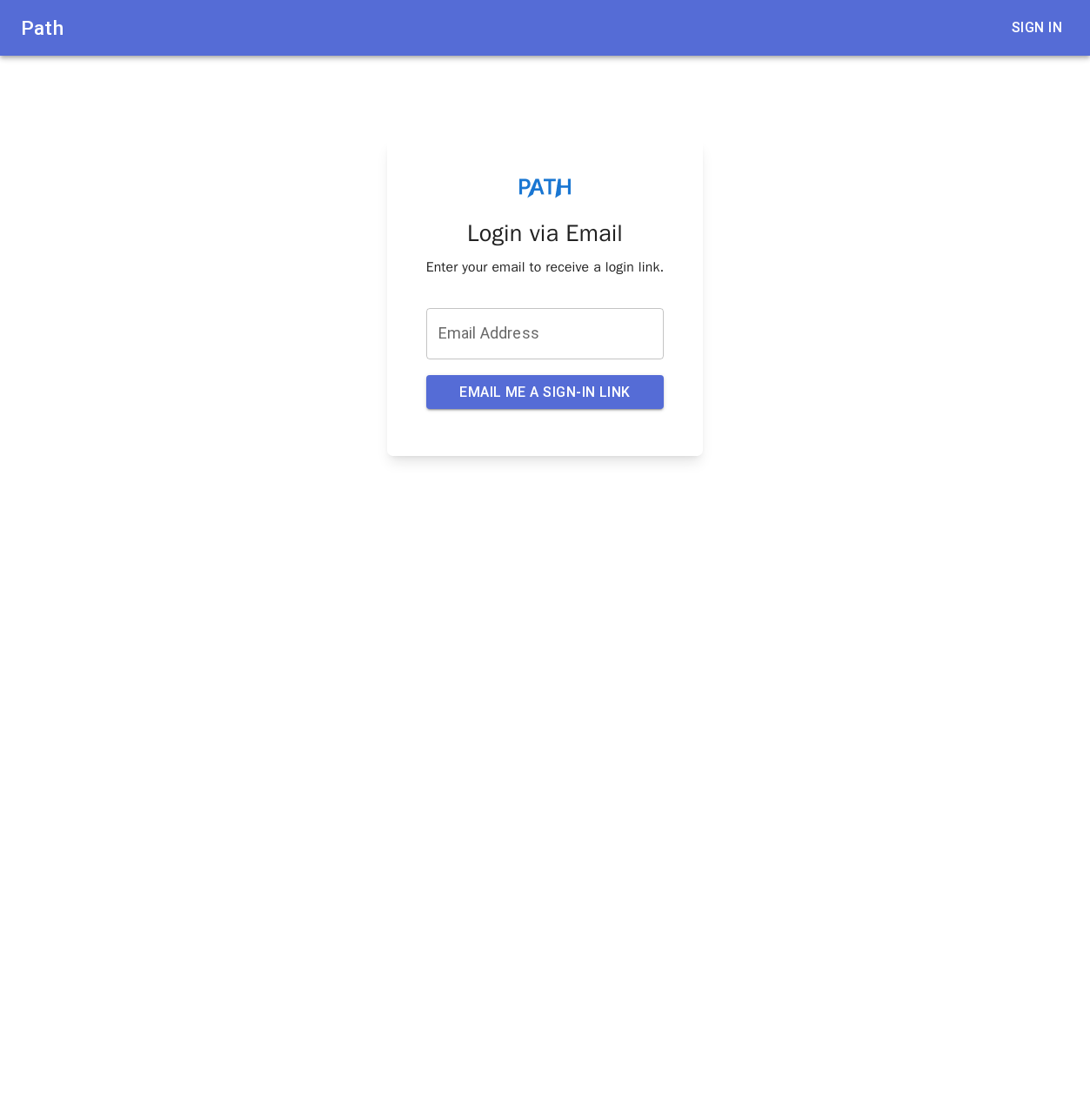 scroll, scrollTop: 0, scrollLeft: 0, axis: both 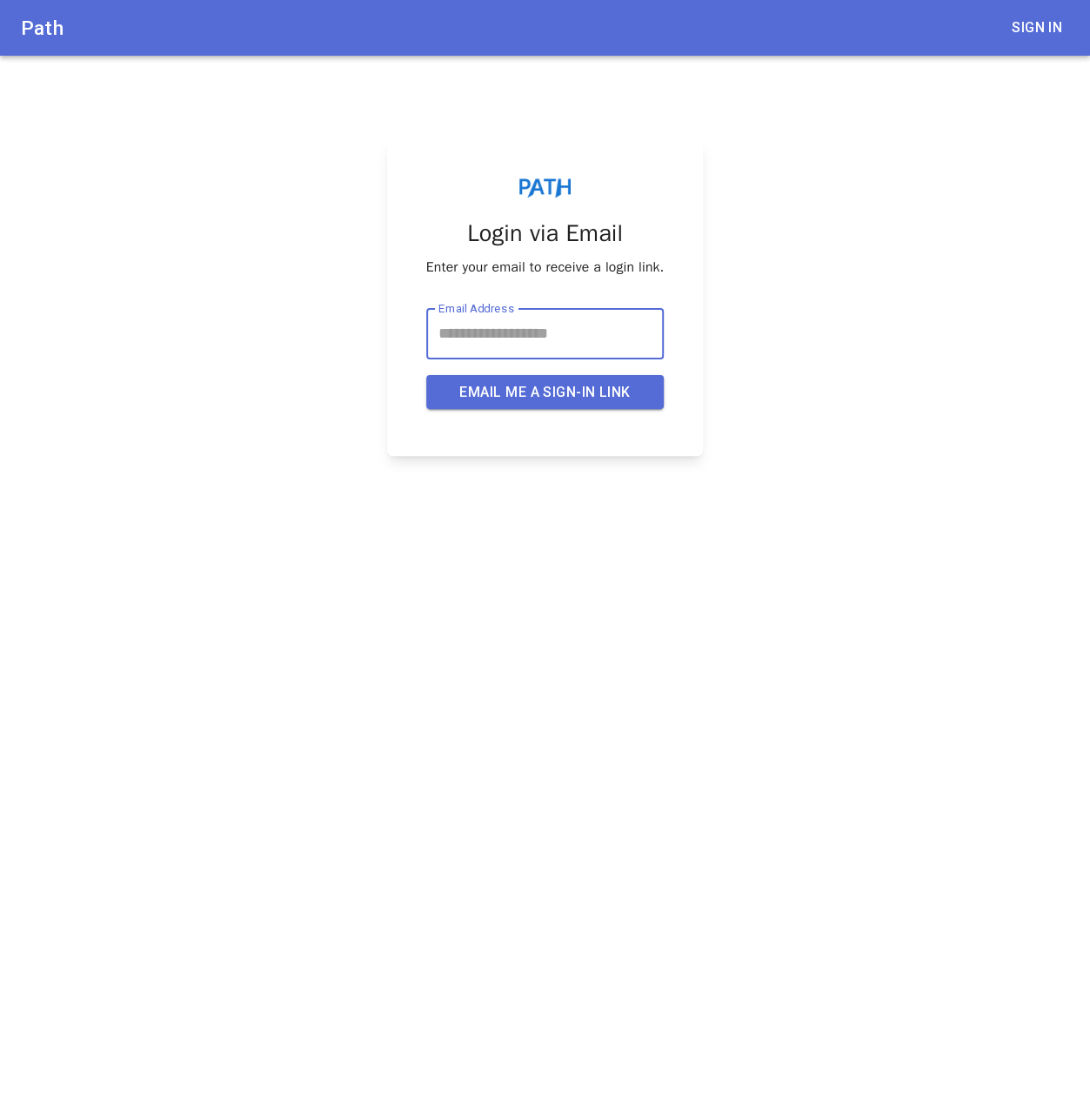 click on "Email Address" at bounding box center [545, 333] 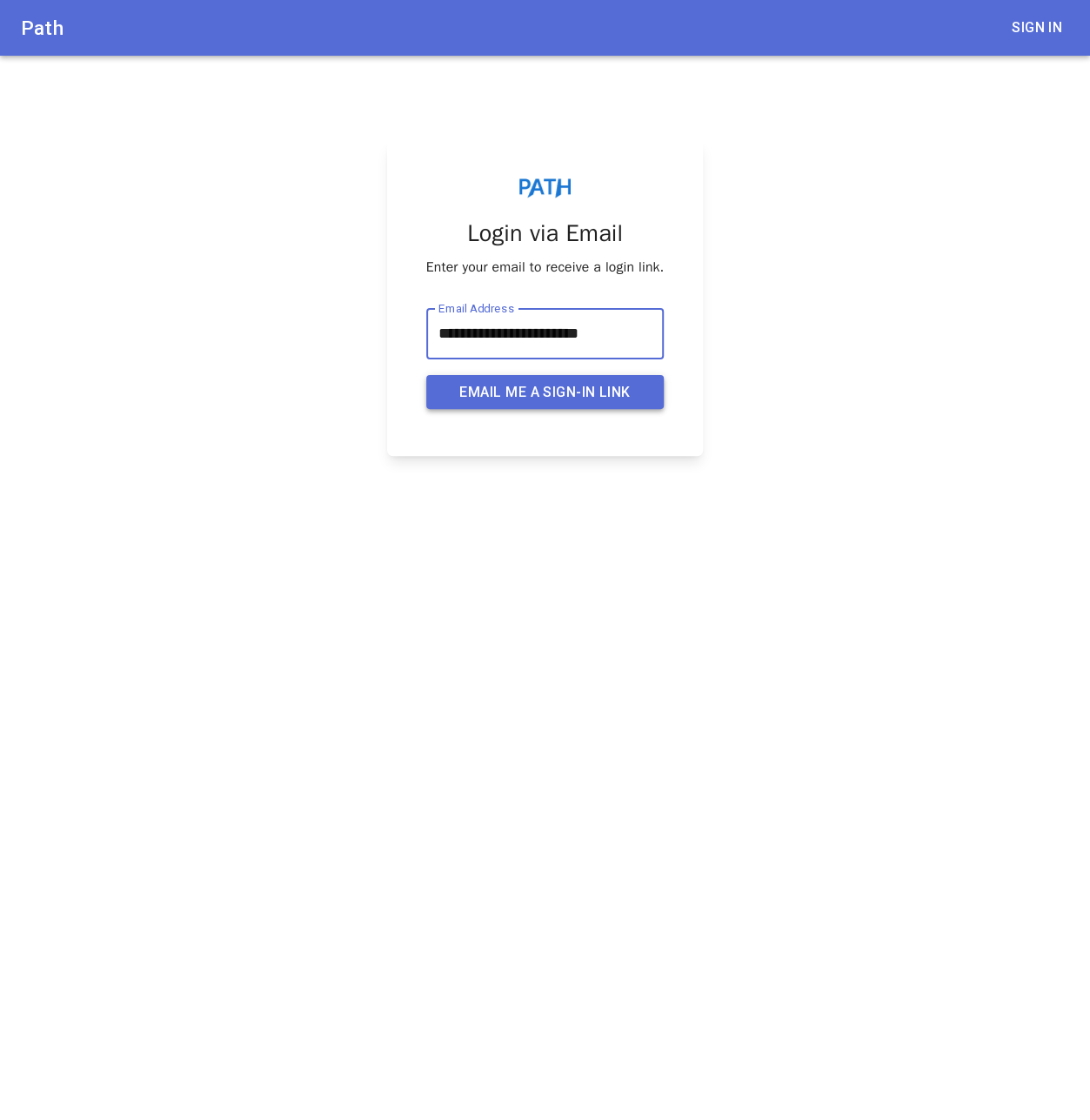 type on "**********" 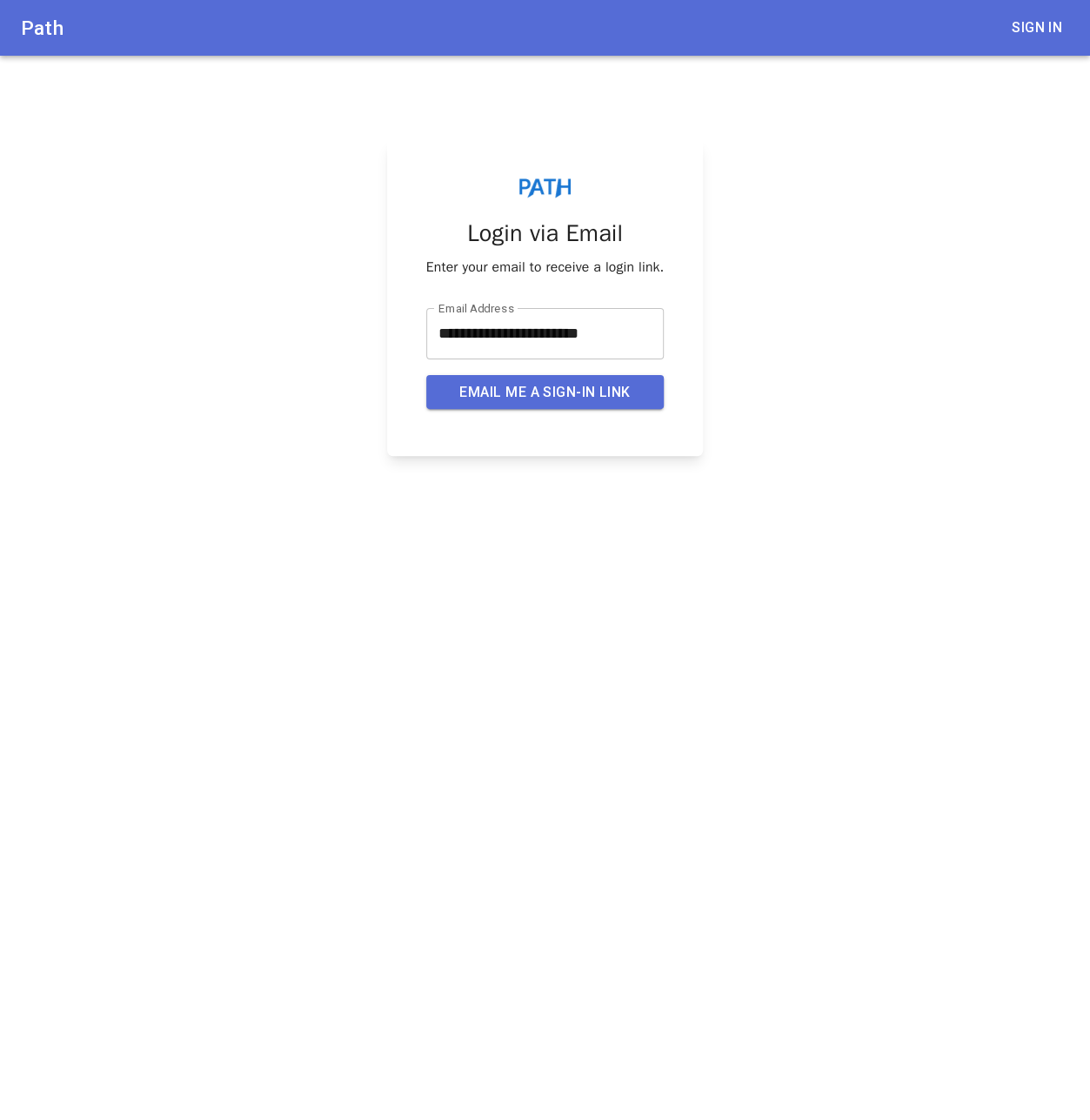 type 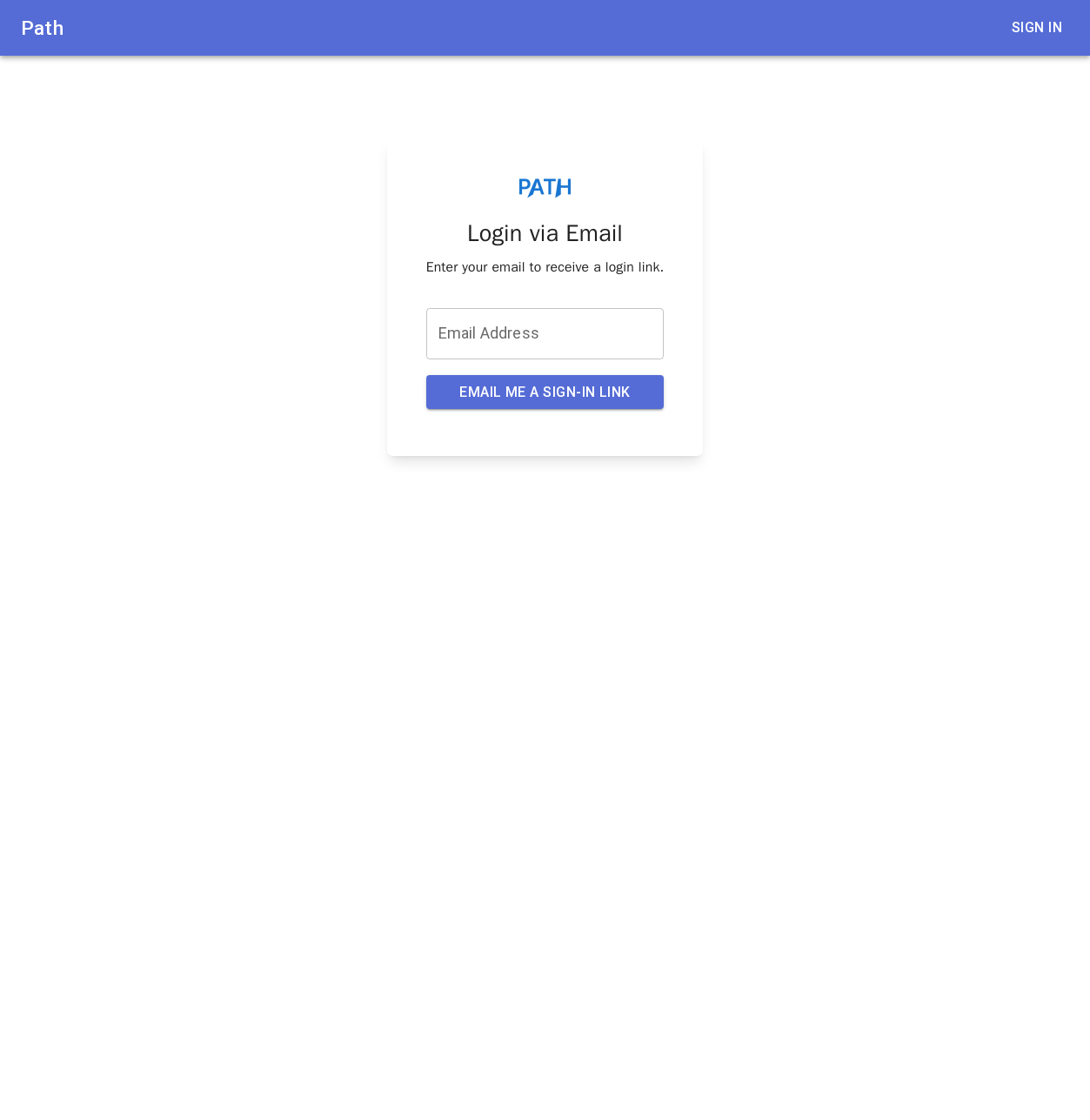 scroll, scrollTop: 0, scrollLeft: 0, axis: both 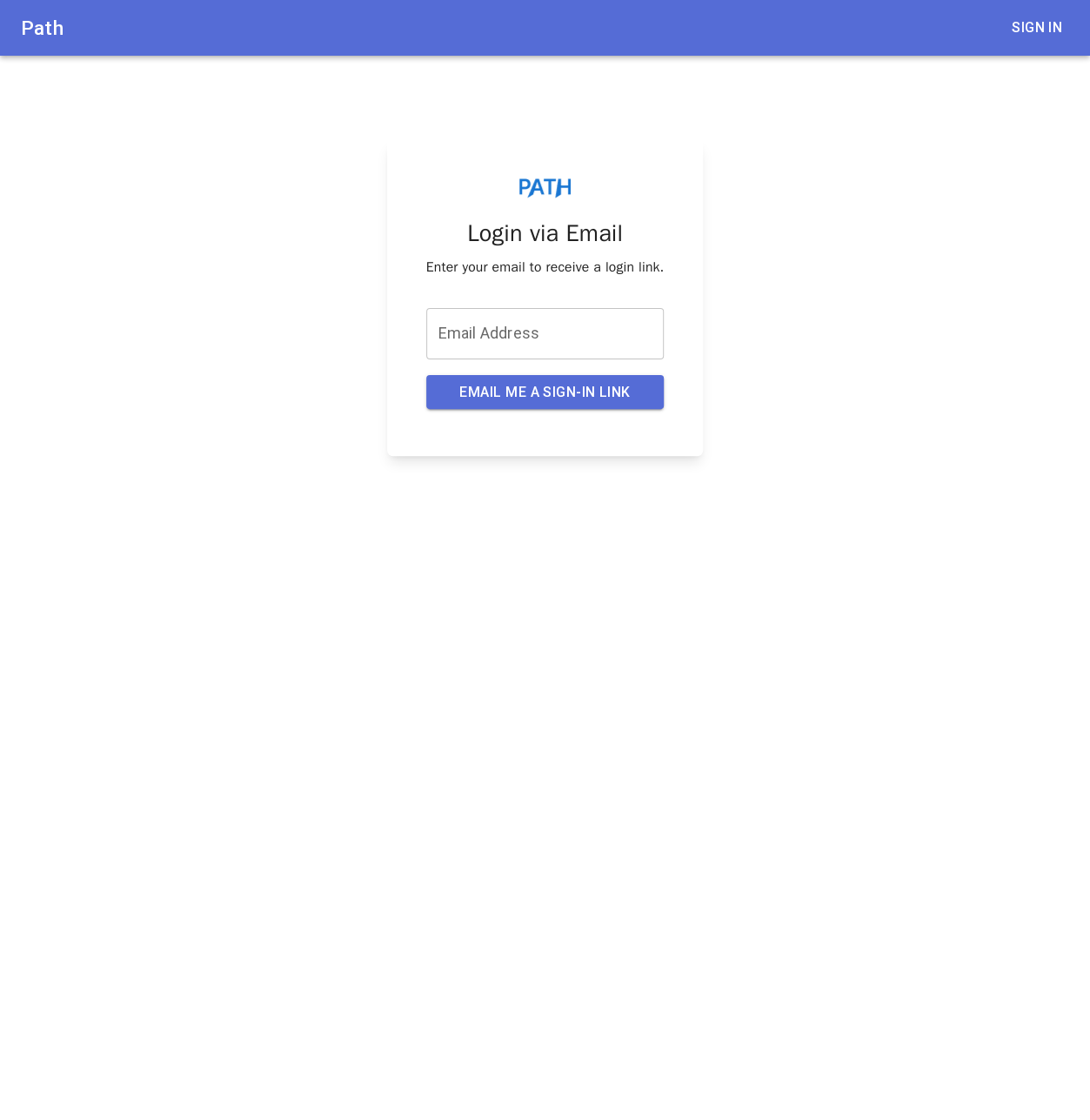 click on "Email Address" at bounding box center (545, 333) 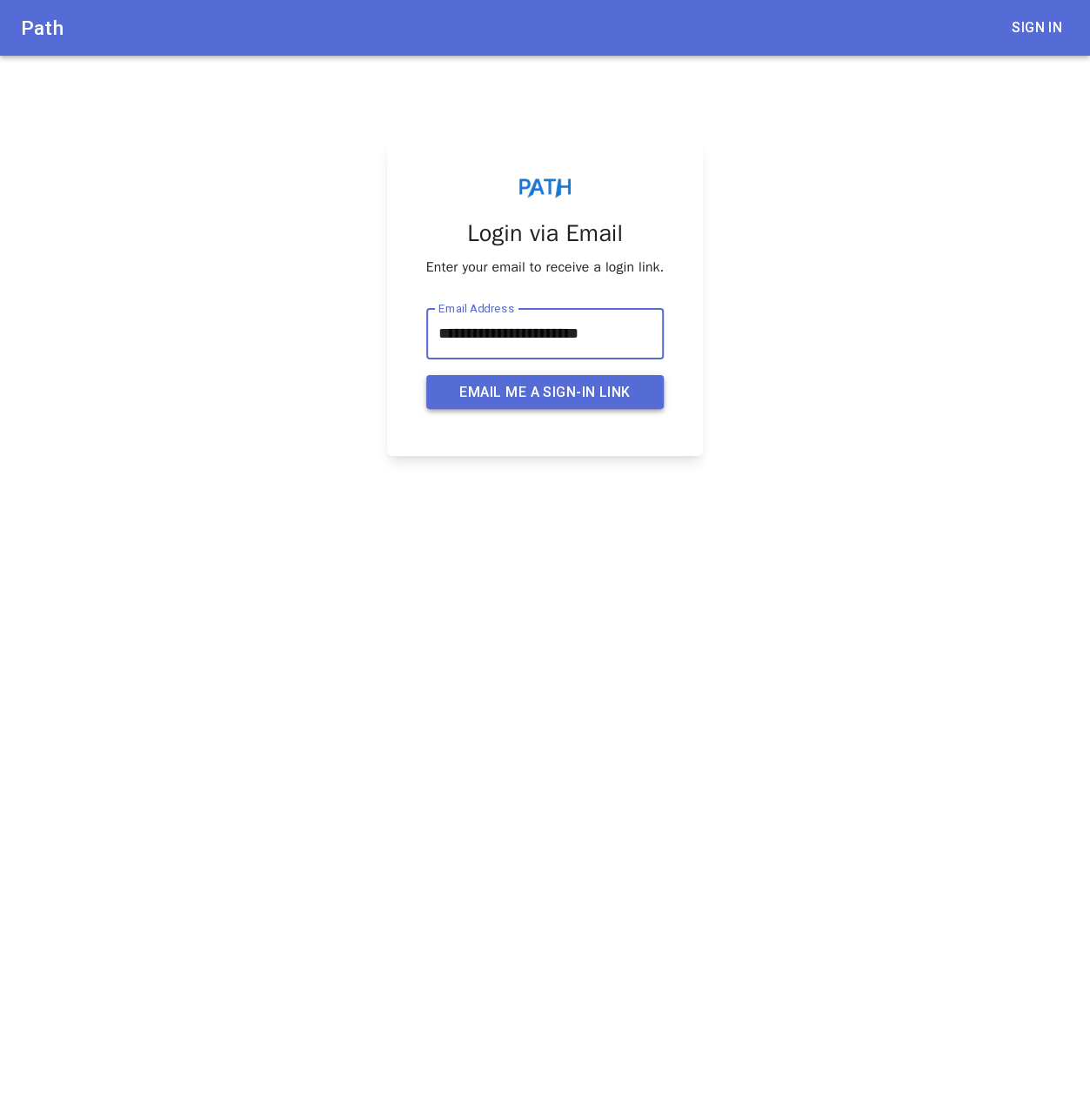 type on "**********" 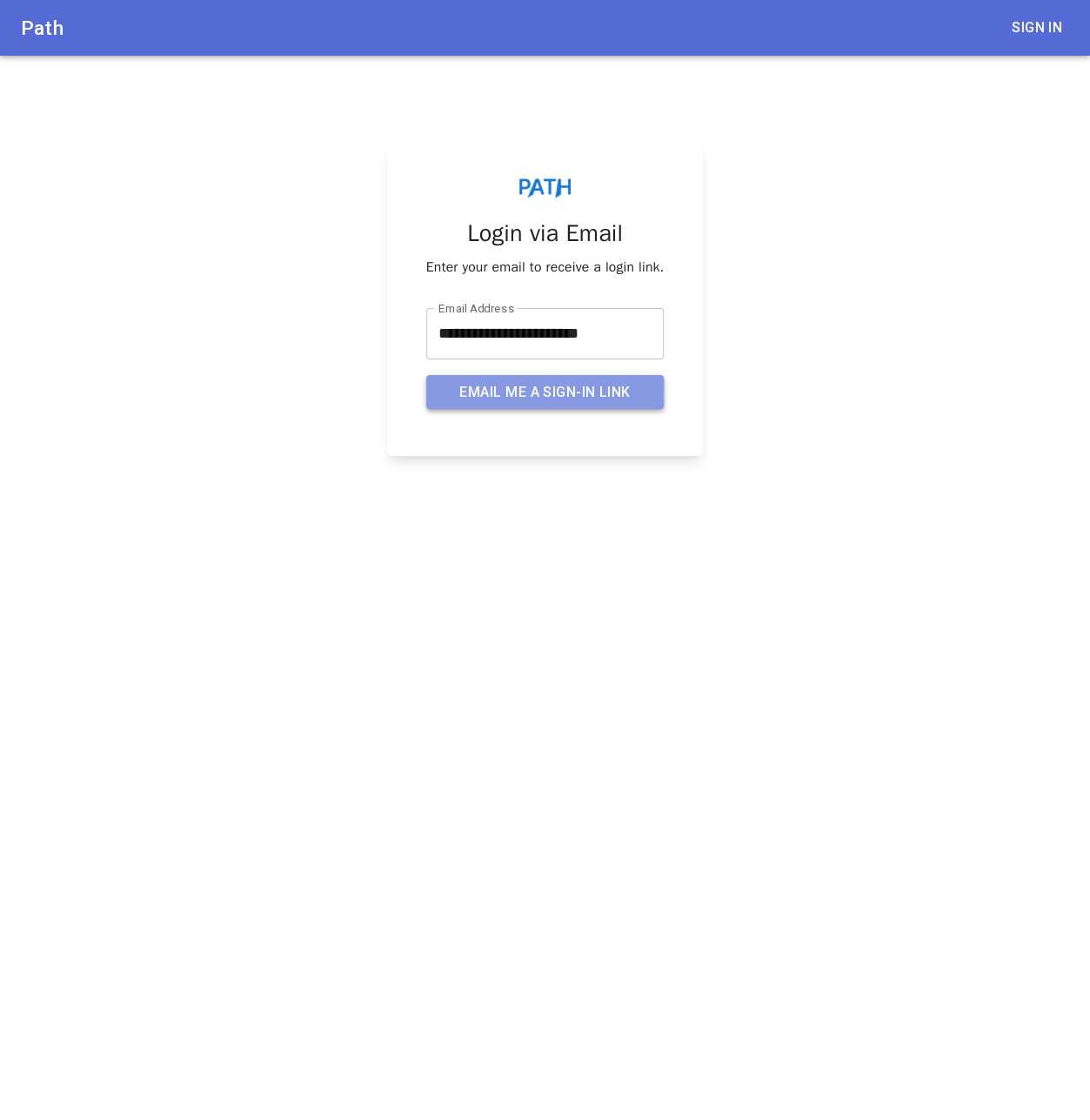 click on "Email me a sign-in link" at bounding box center [545, 392] 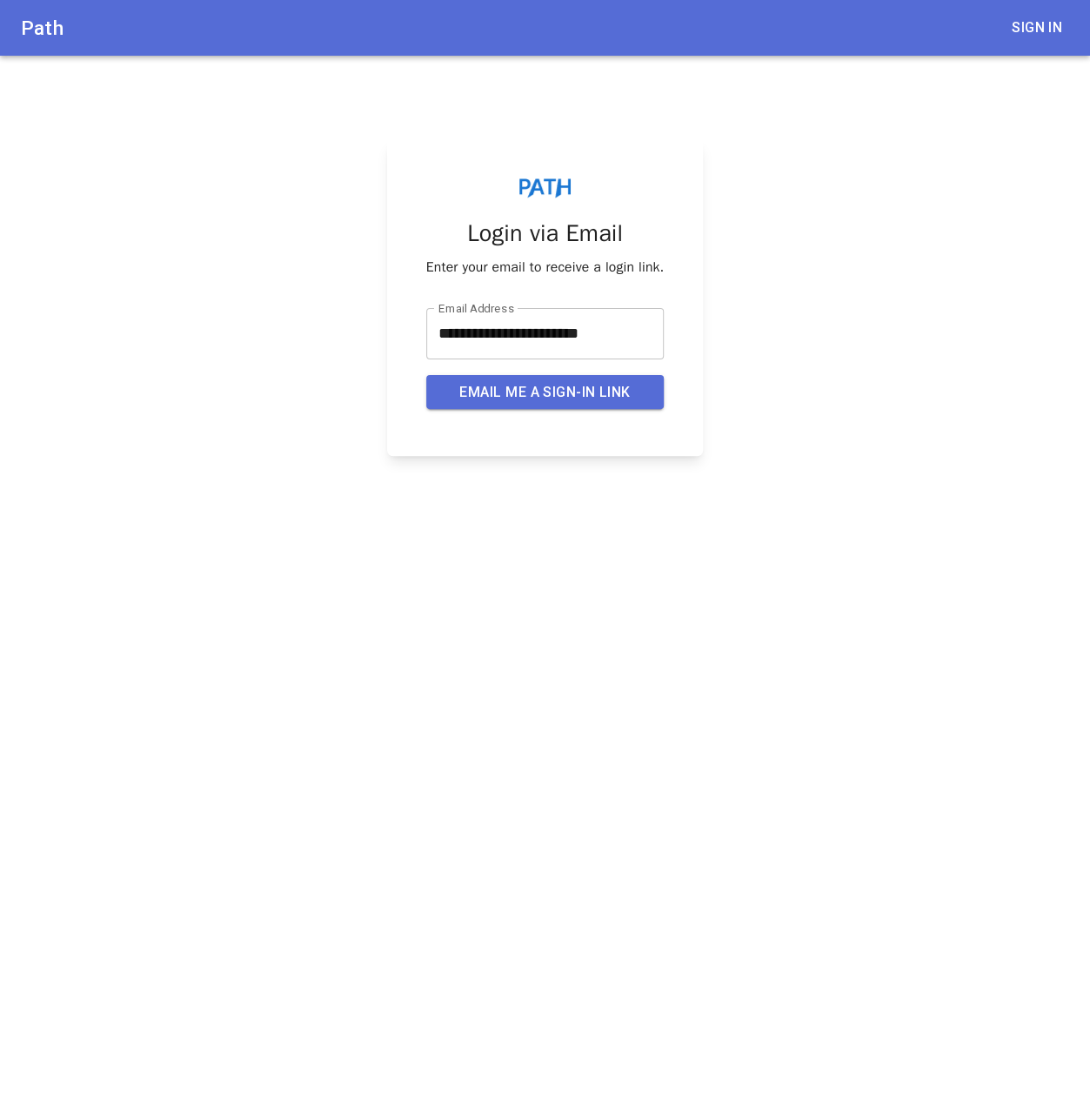 type 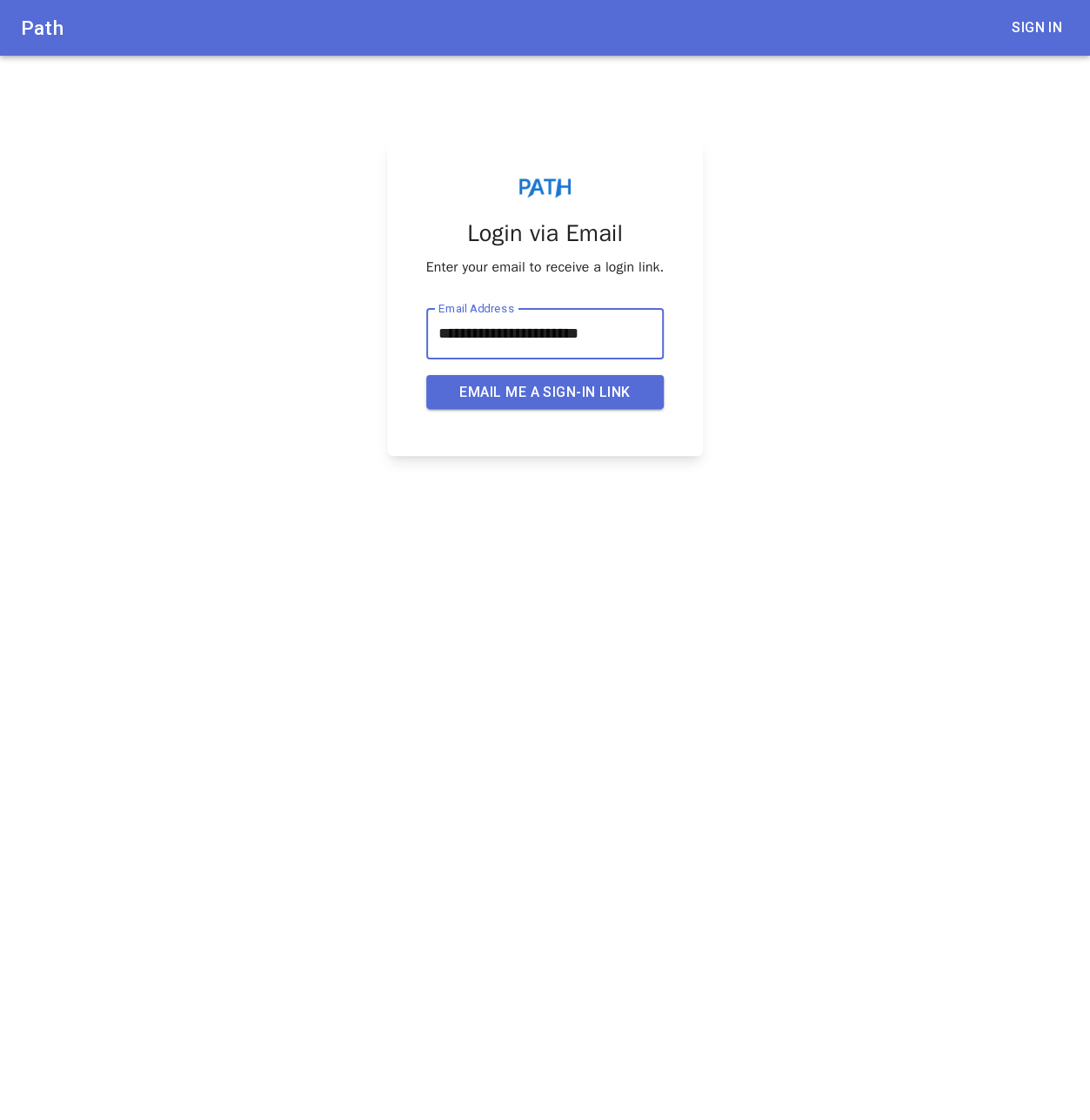 click on "**********" at bounding box center (545, 333) 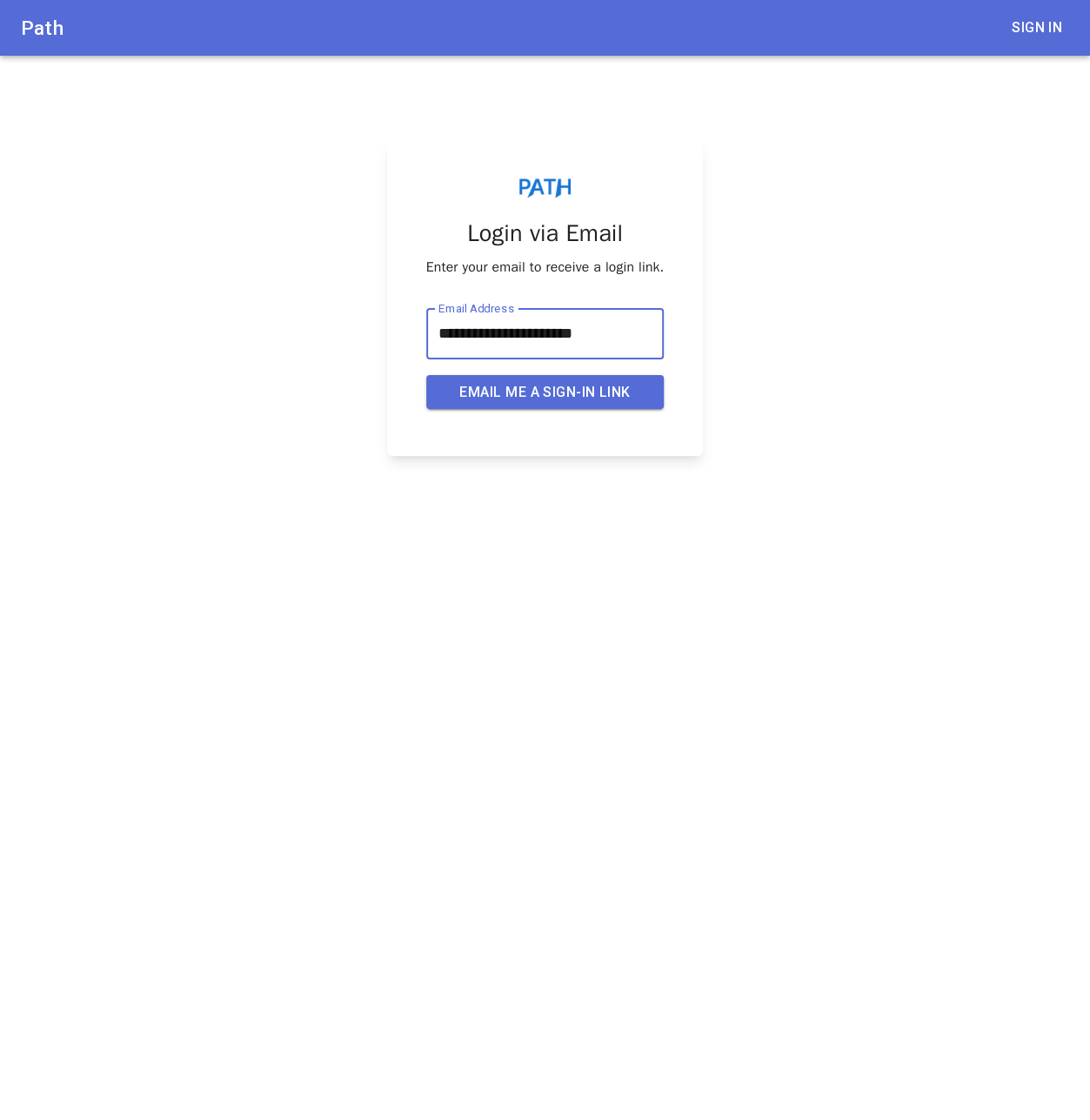 type on "**********" 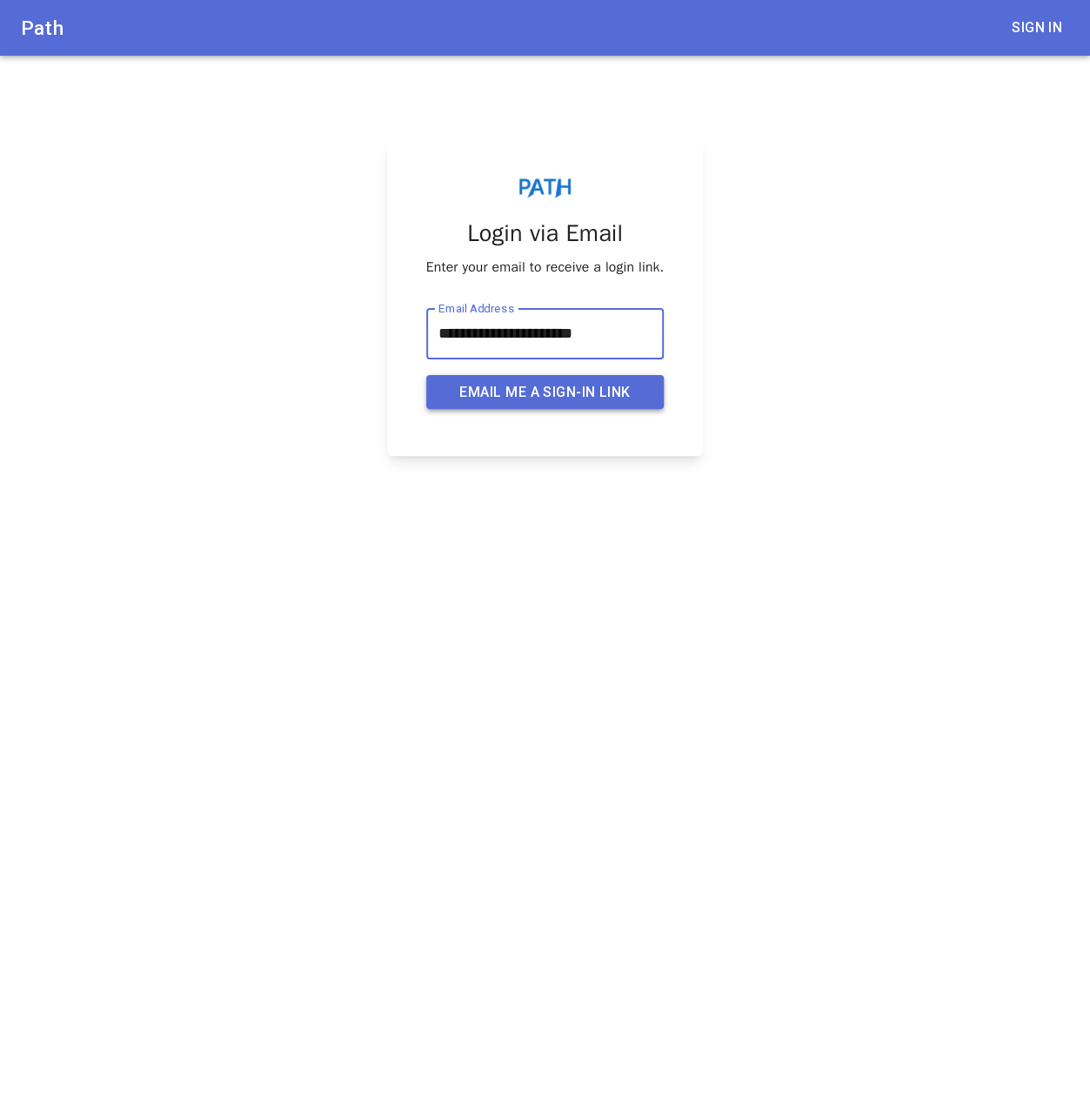 click on "Email me a sign-in link" at bounding box center (545, 392) 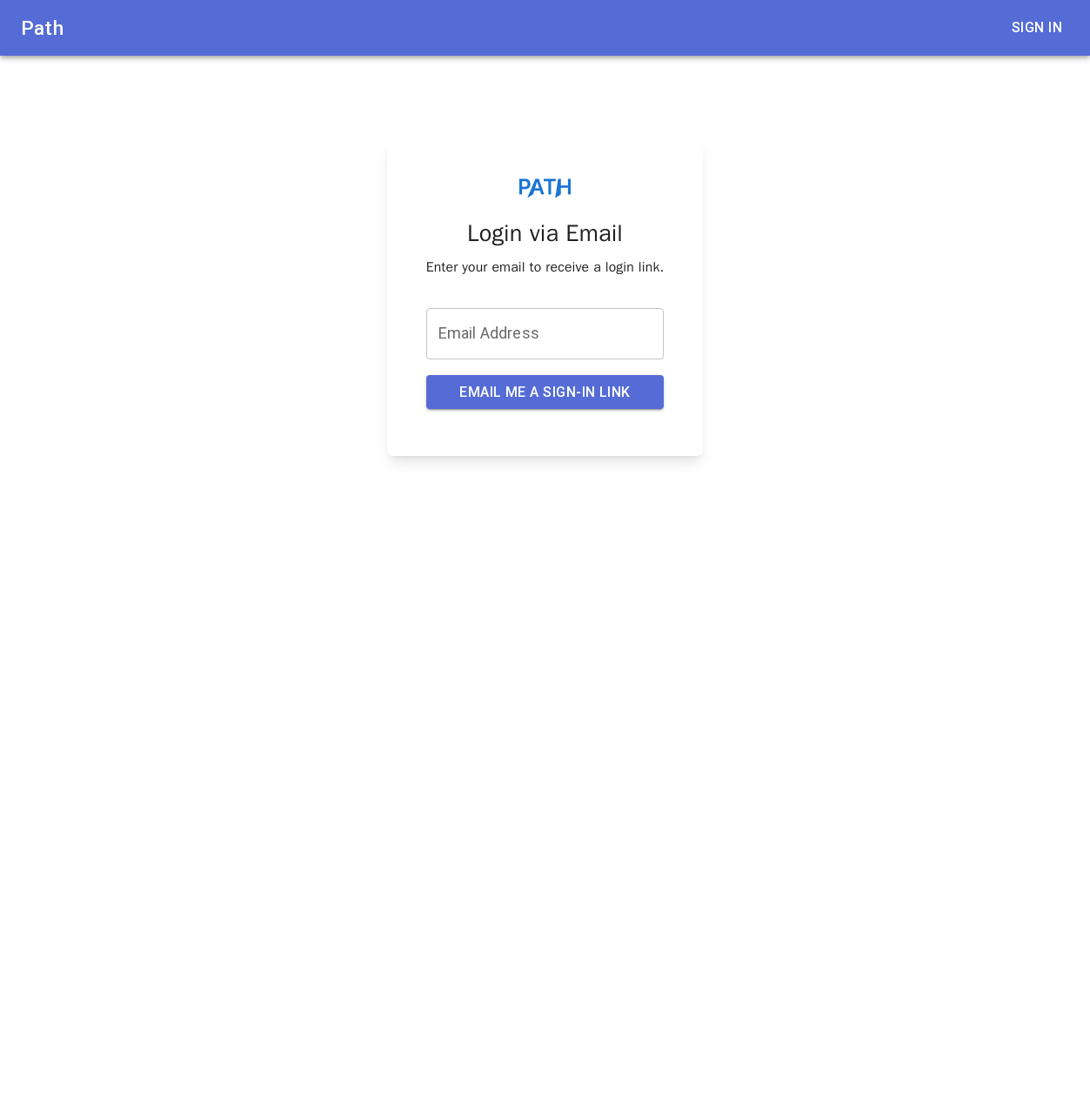 scroll, scrollTop: 0, scrollLeft: 0, axis: both 